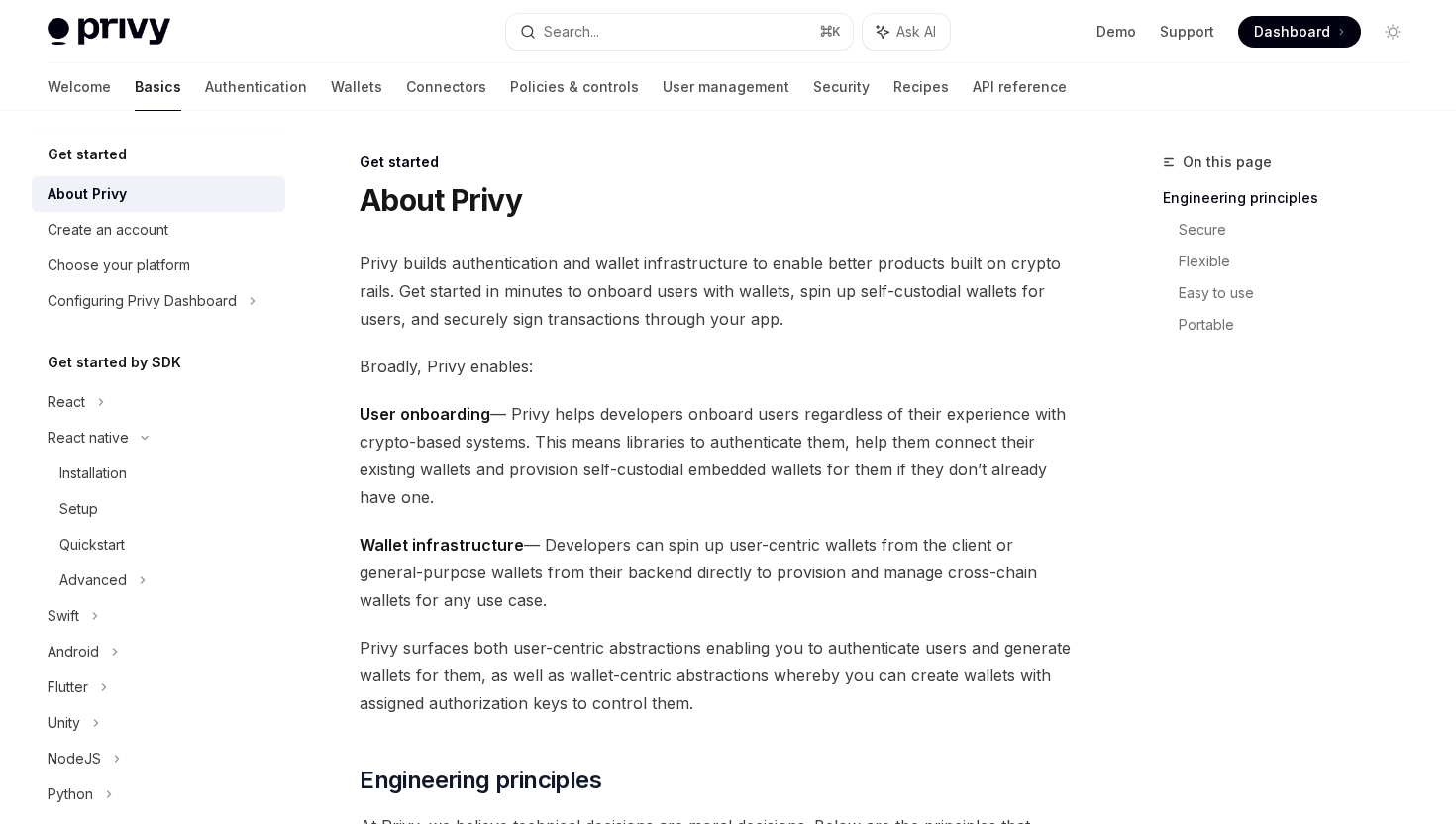 scroll, scrollTop: 0, scrollLeft: 0, axis: both 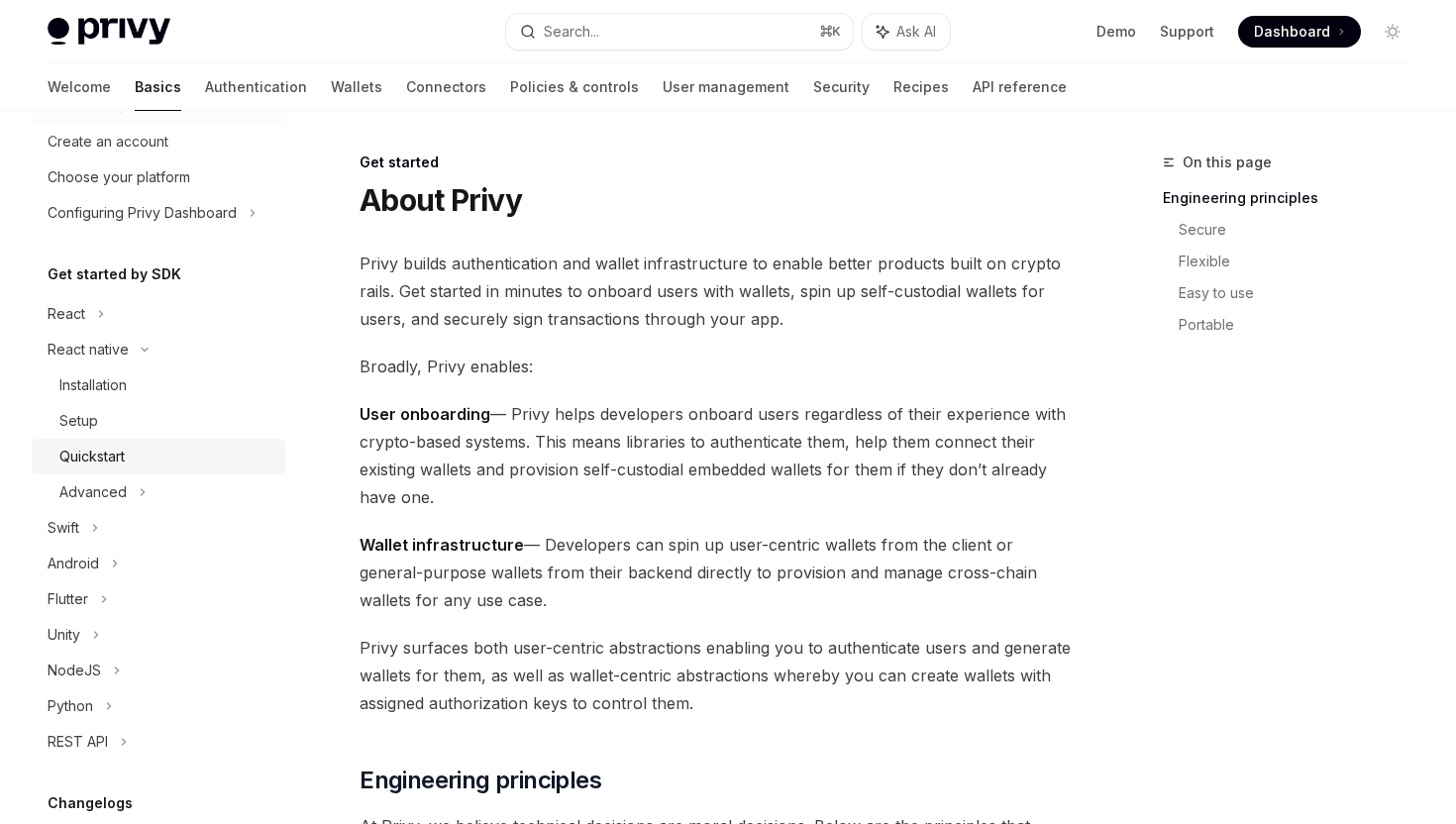 click on "Quickstart" at bounding box center (92, 457) 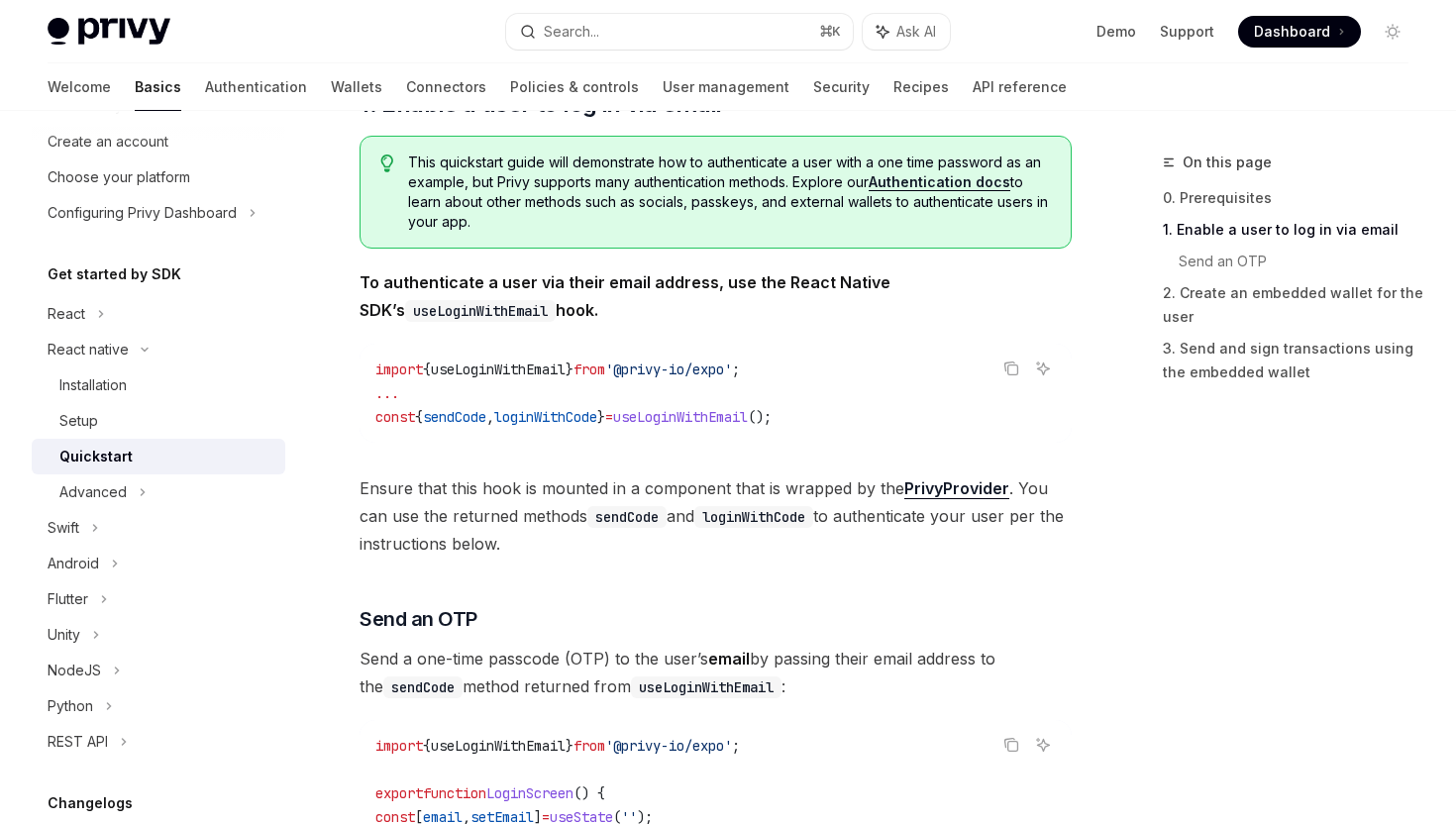 scroll, scrollTop: 337, scrollLeft: 0, axis: vertical 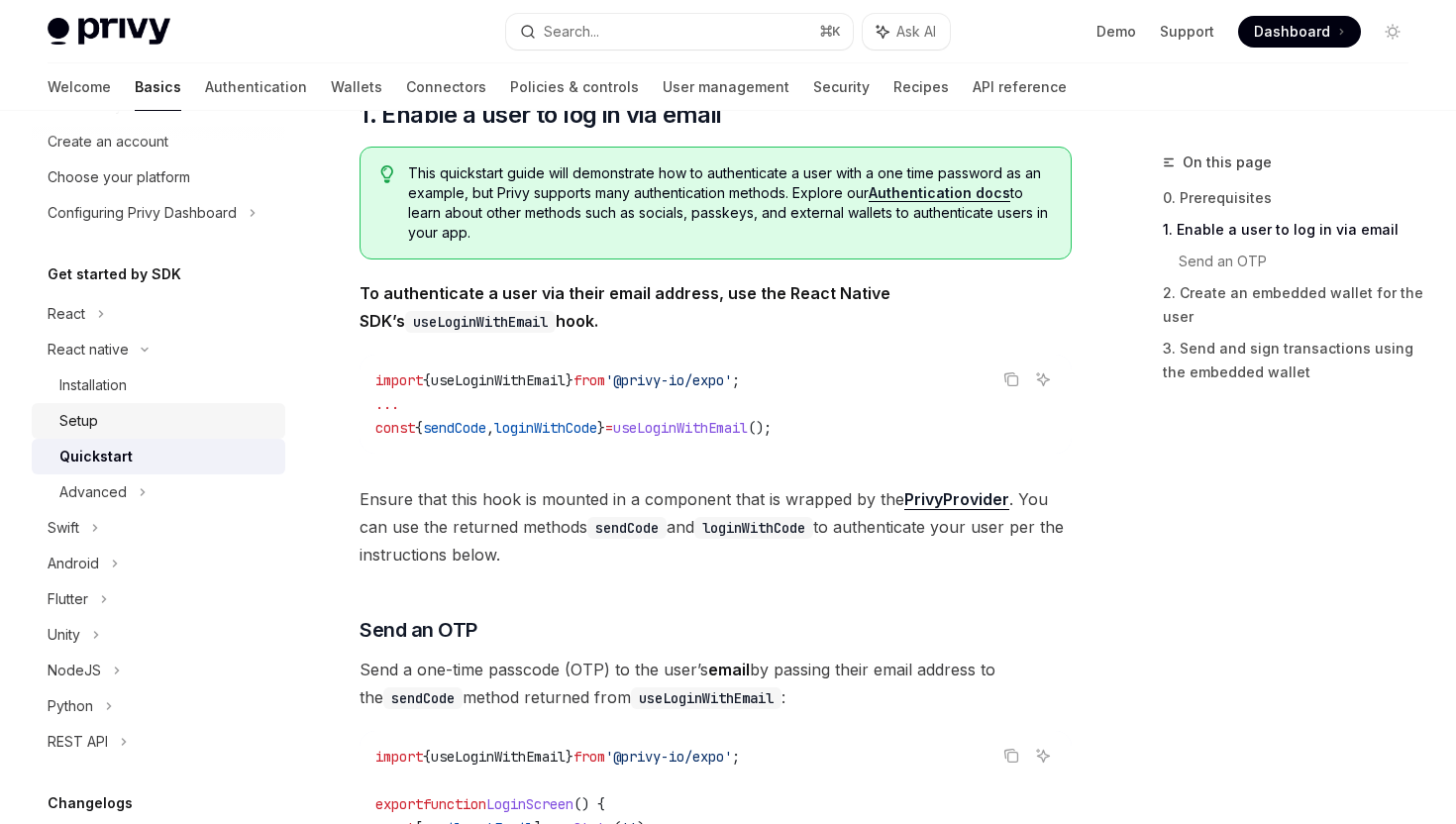 click on "Setup" at bounding box center [166, 421] 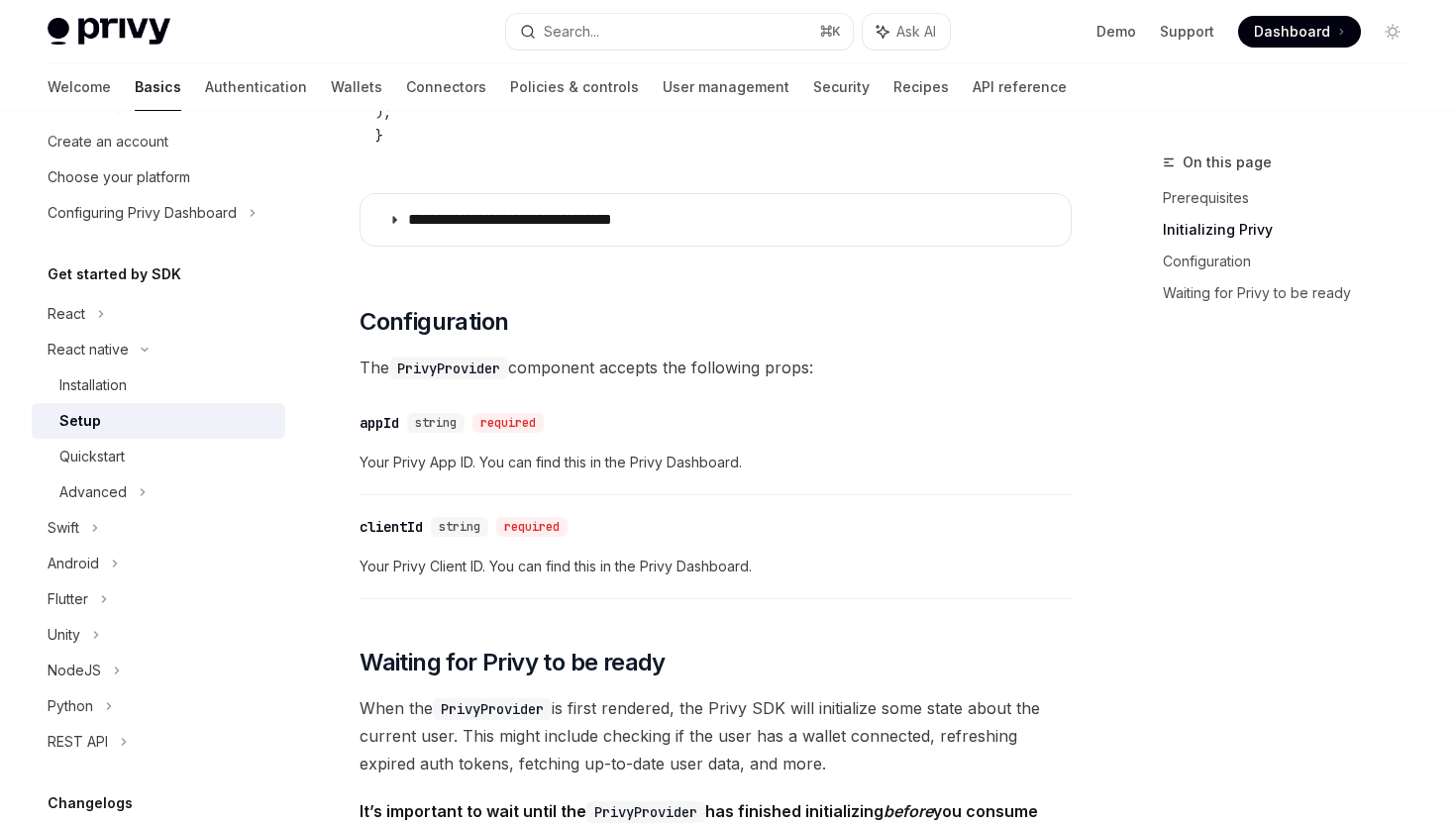 scroll, scrollTop: 925, scrollLeft: 0, axis: vertical 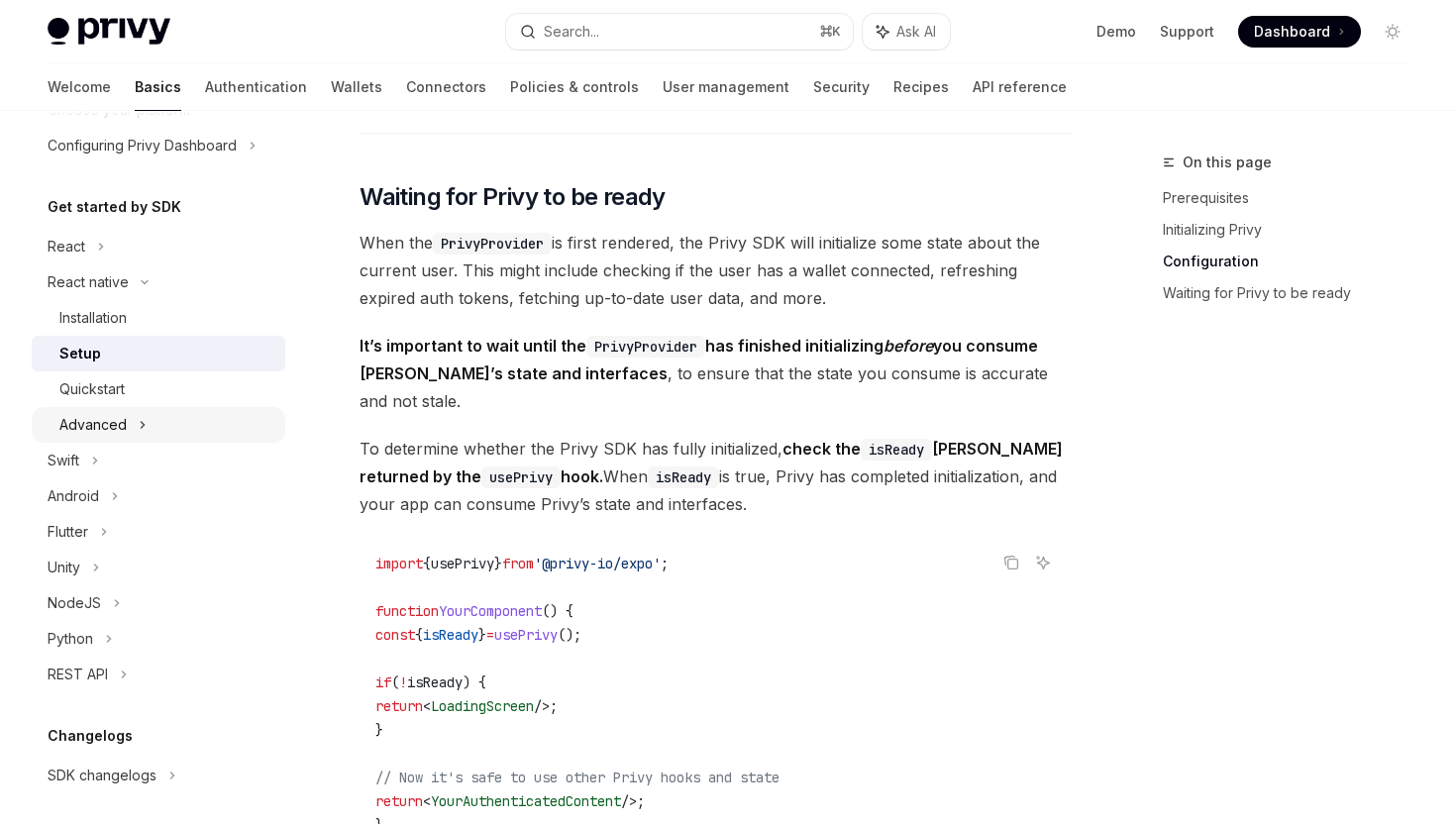 click on "Advanced" at bounding box center [158, 425] 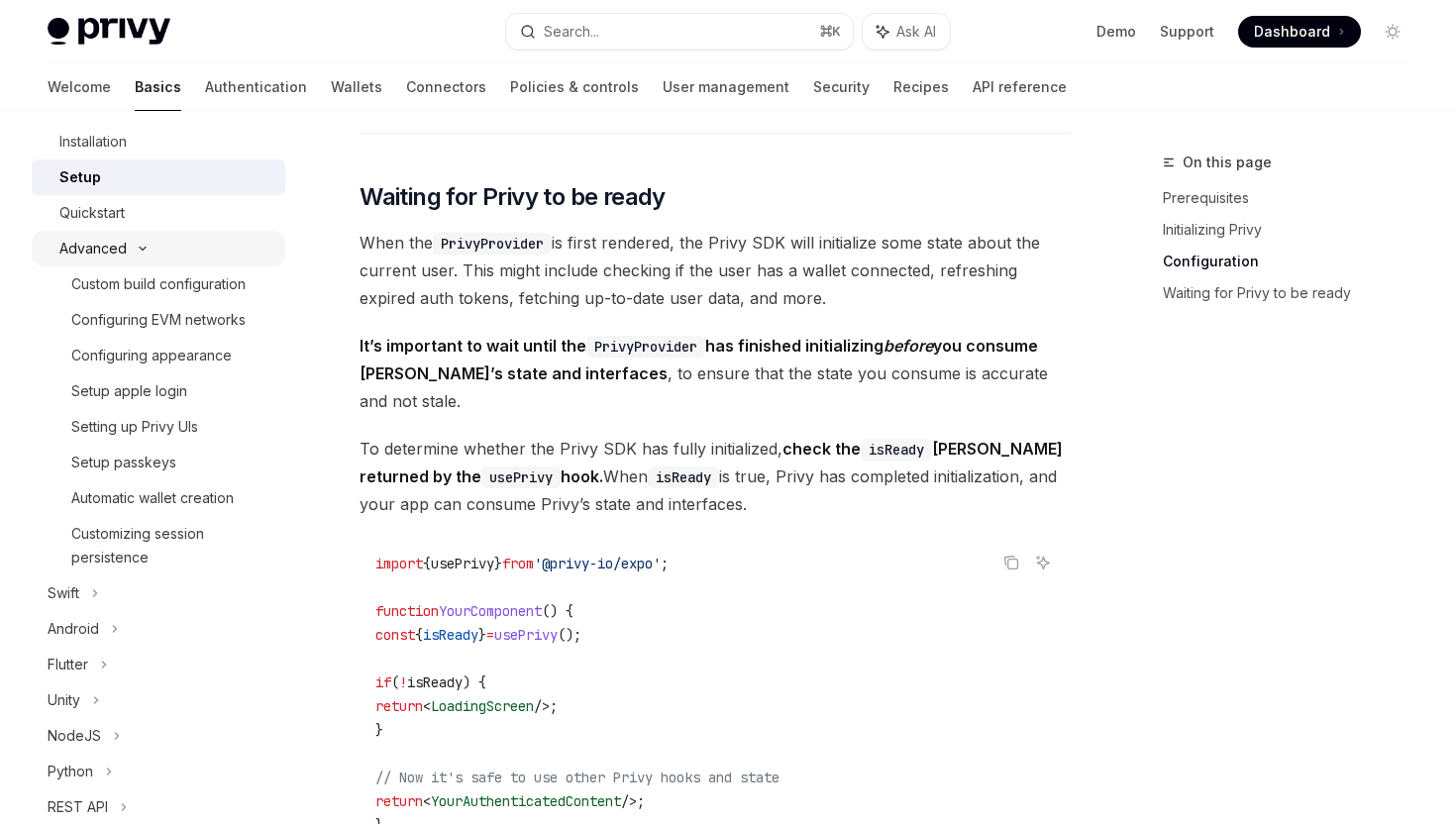 scroll, scrollTop: 337, scrollLeft: 0, axis: vertical 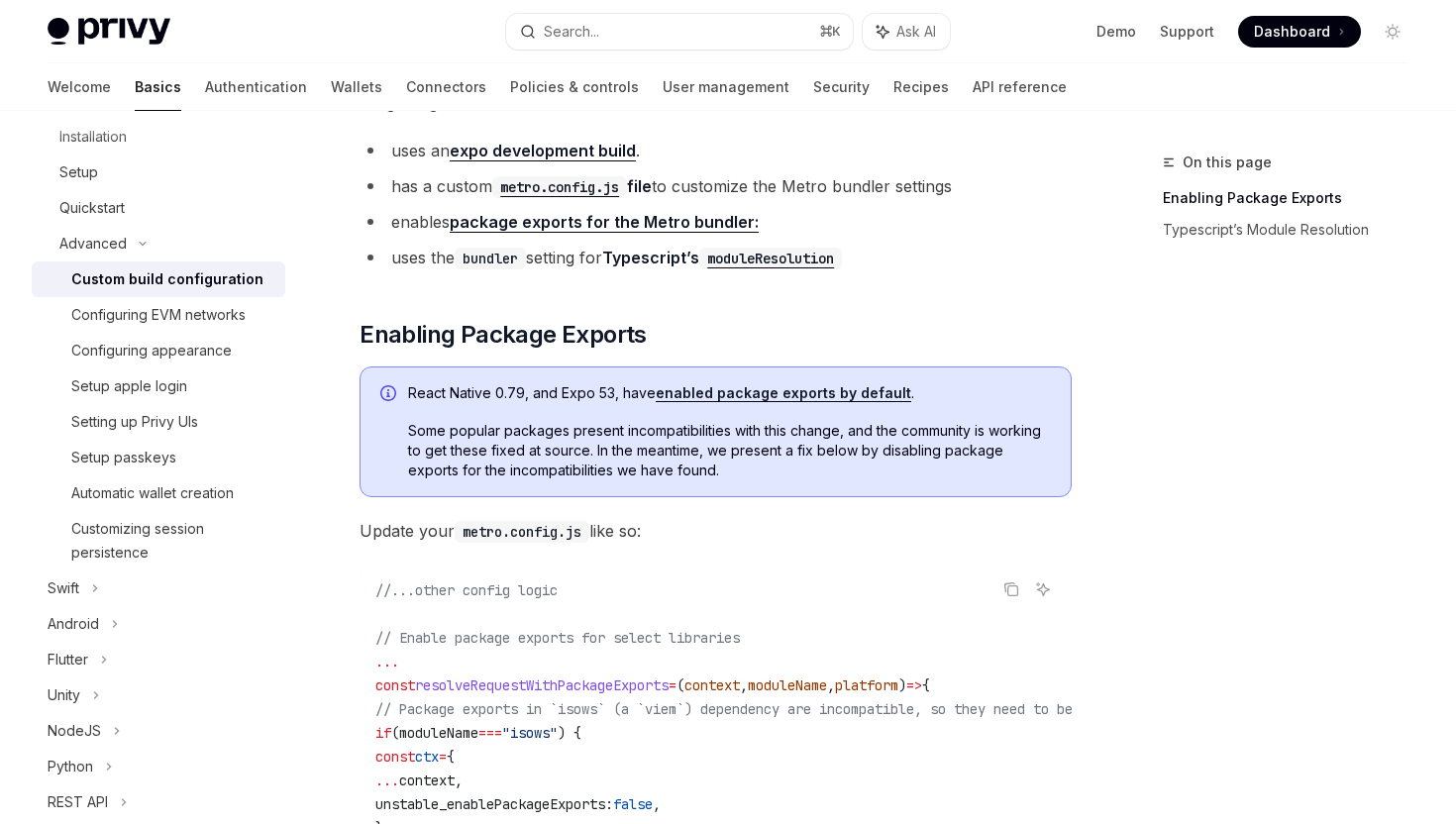 click on "has a custom  metro.config.js  file  to customize the Metro bundler settings" at bounding box center (715, 186) 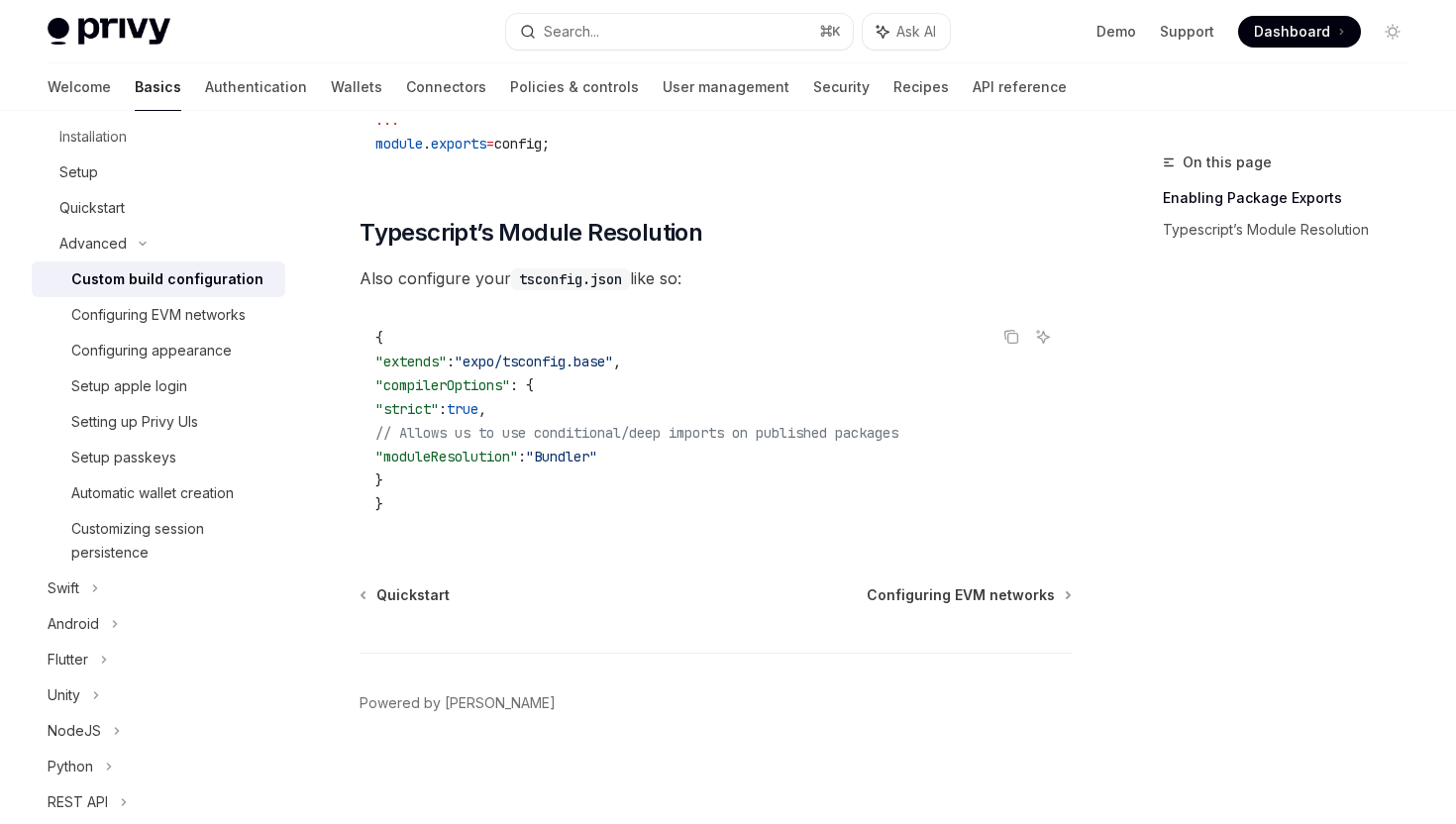 scroll, scrollTop: 1830, scrollLeft: 0, axis: vertical 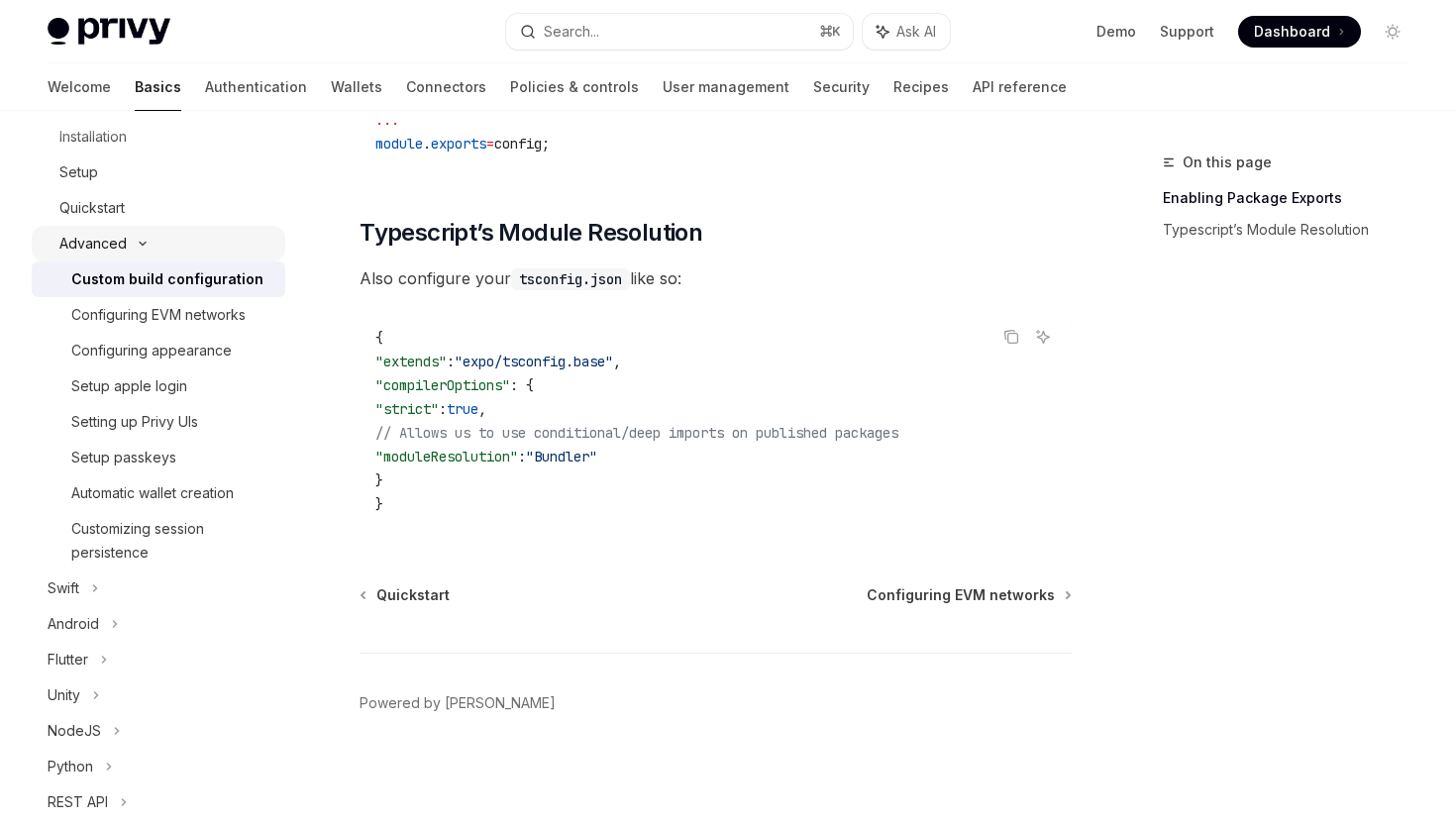 click on "Advanced" at bounding box center (93, 244) 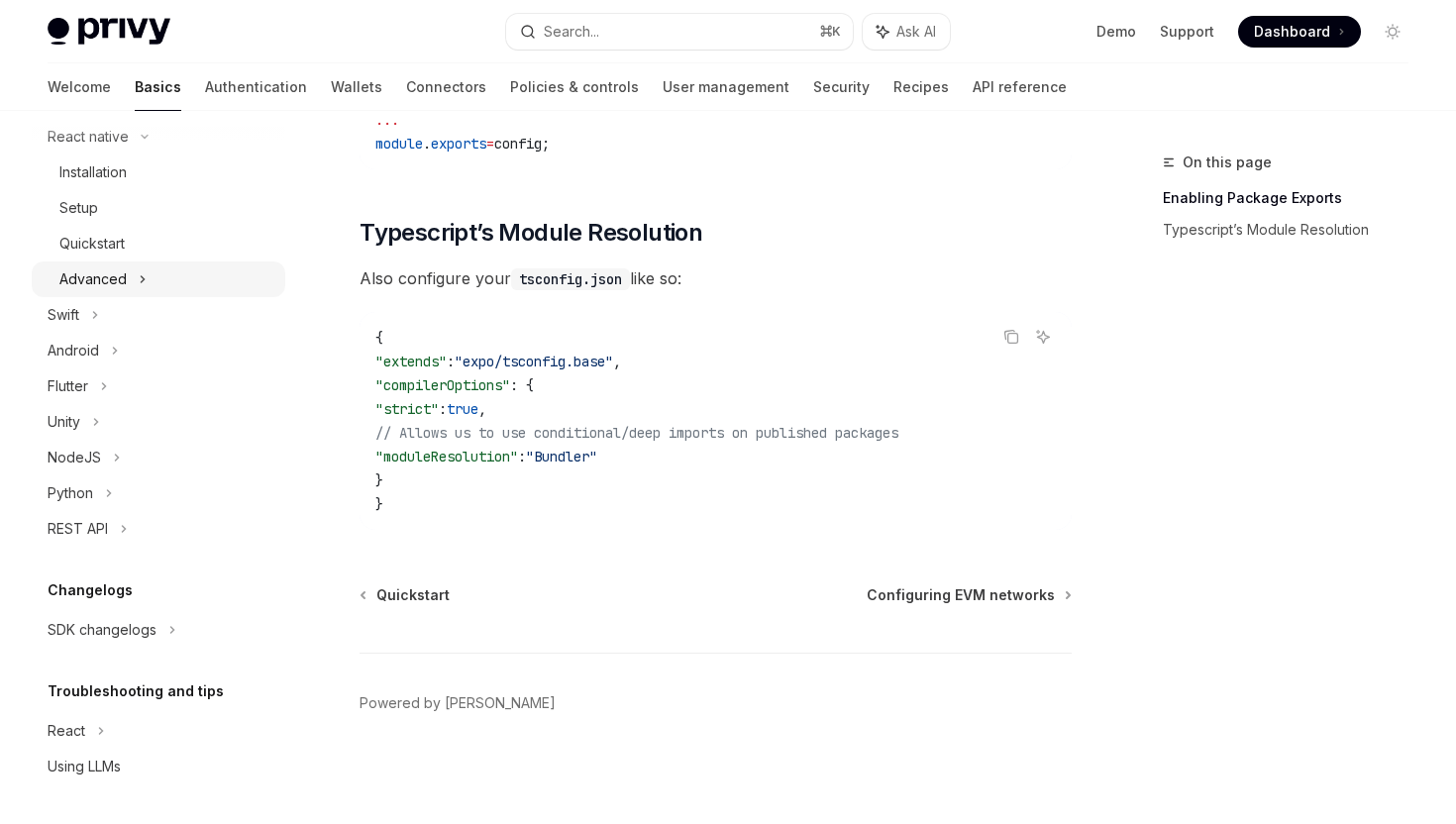 scroll, scrollTop: 301, scrollLeft: 0, axis: vertical 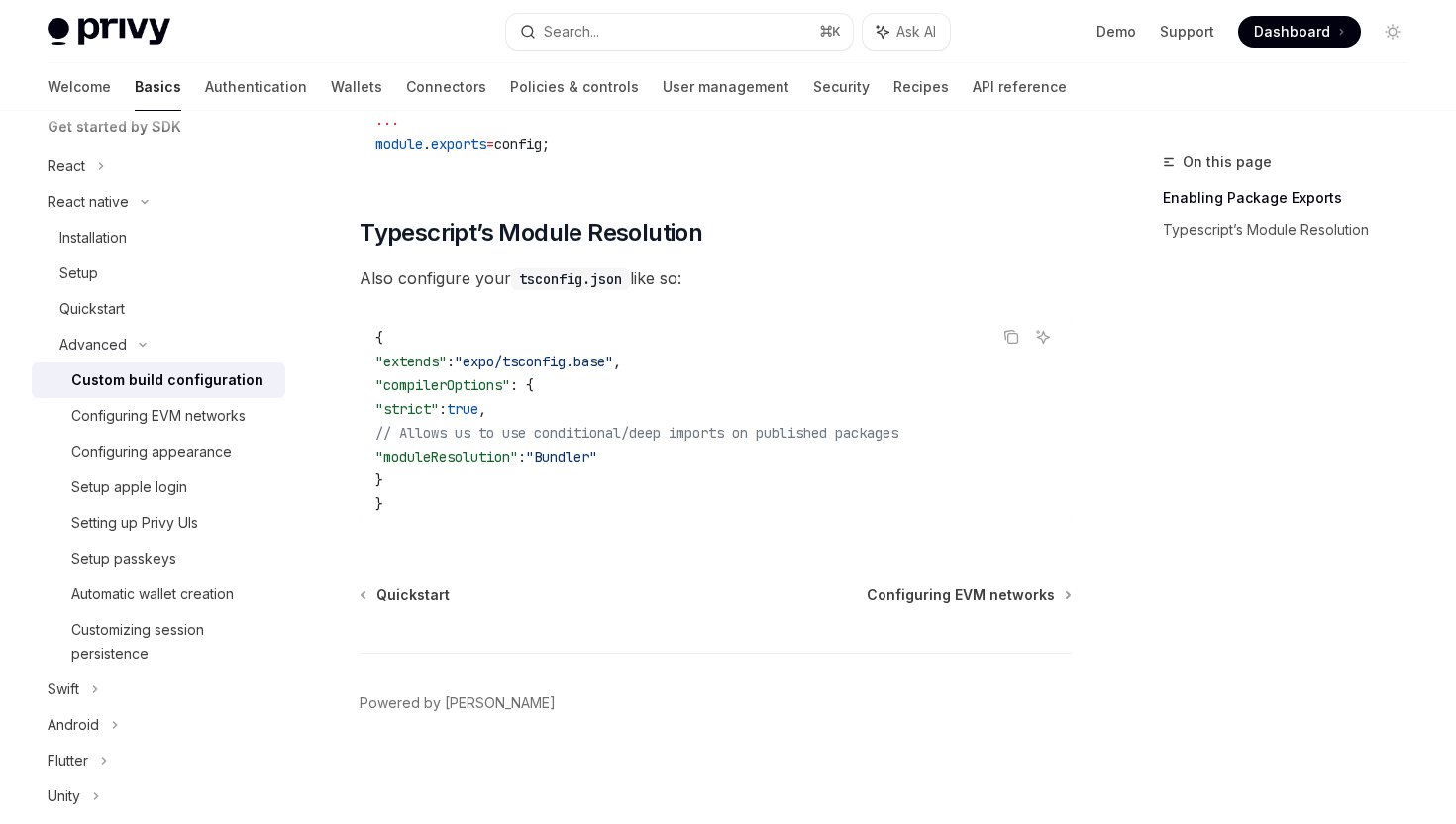 click on "Basics" at bounding box center (157, 87) 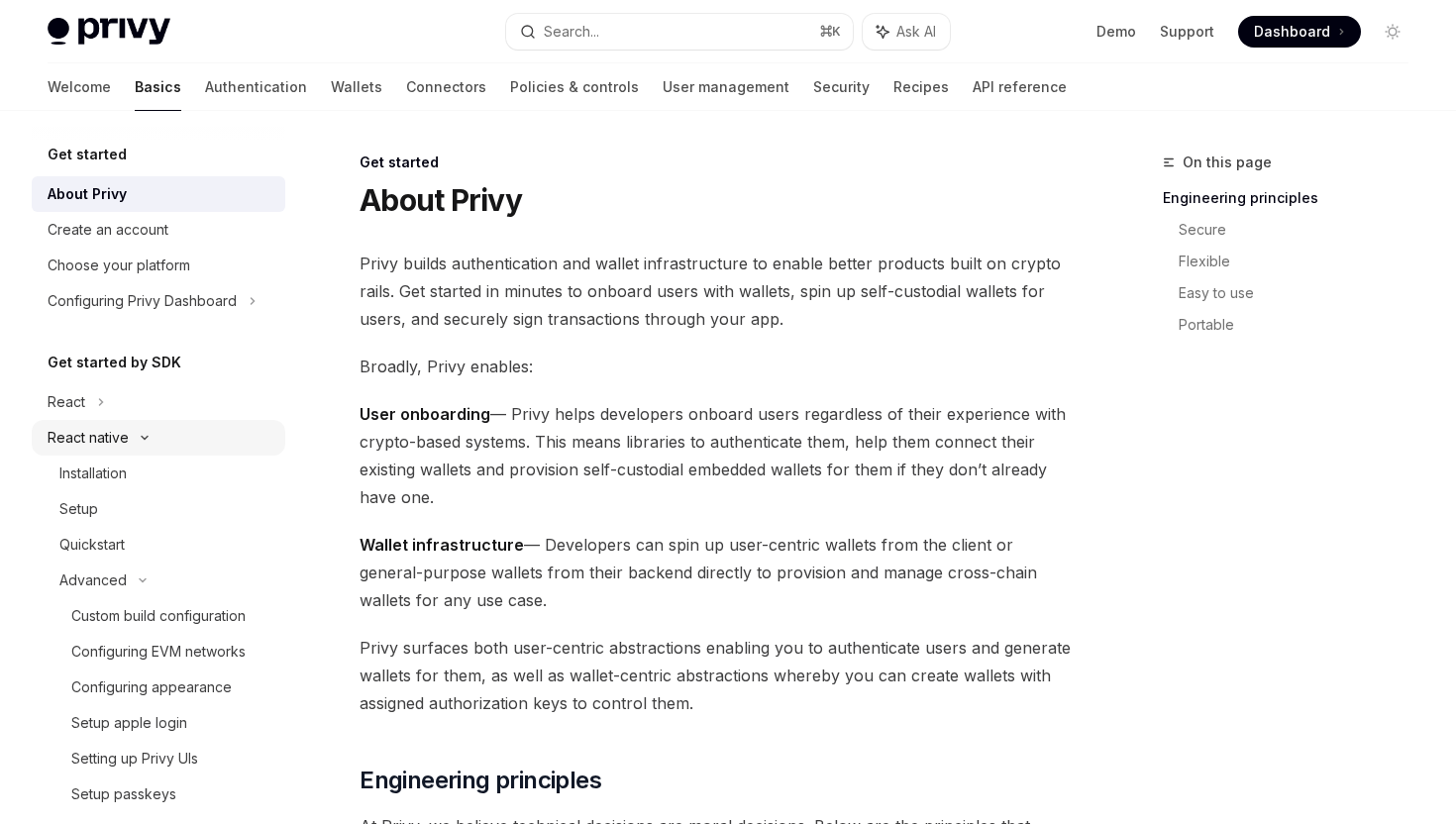 click on "React native" at bounding box center (158, 438) 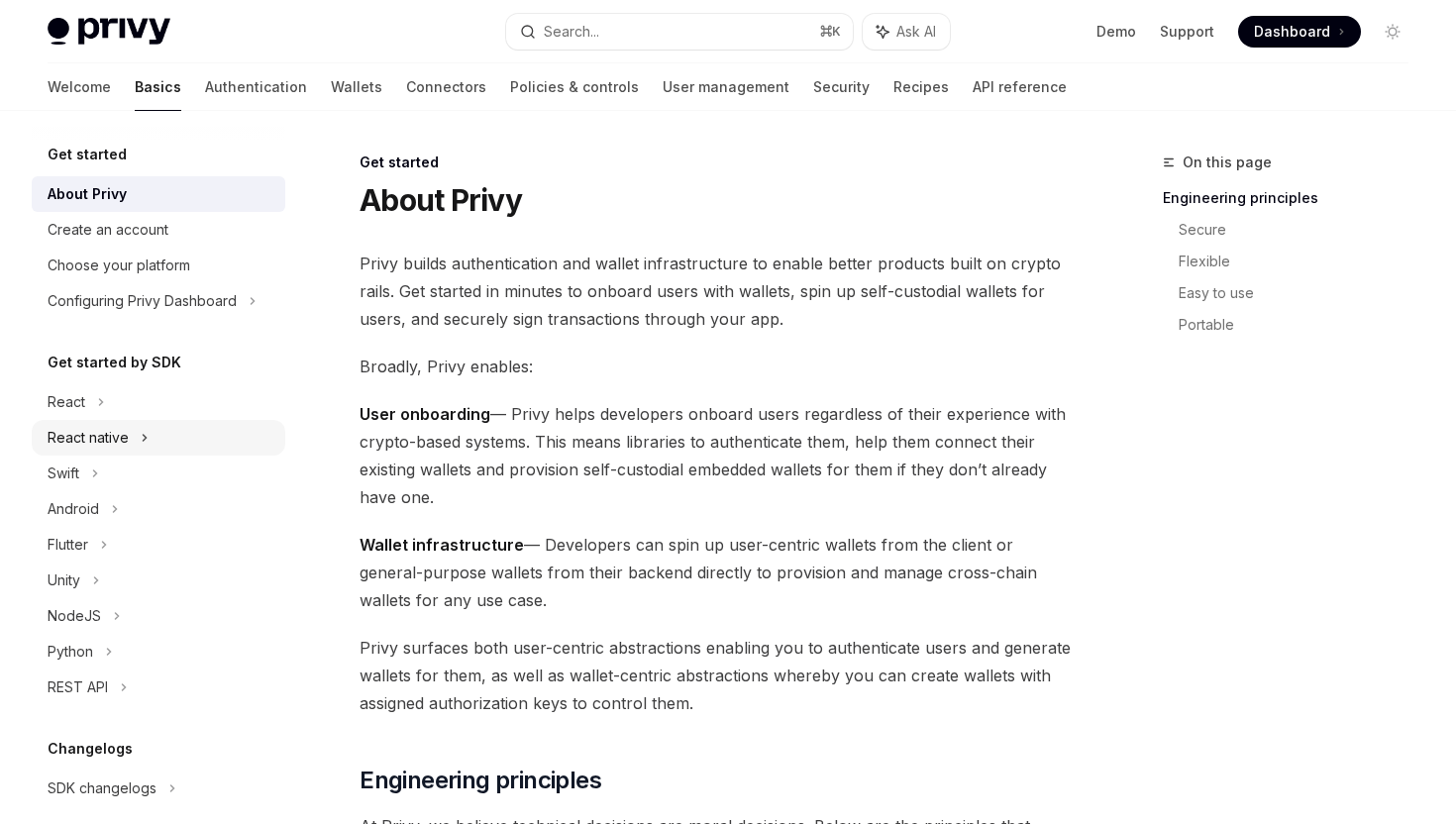 click on "React native" at bounding box center [158, 438] 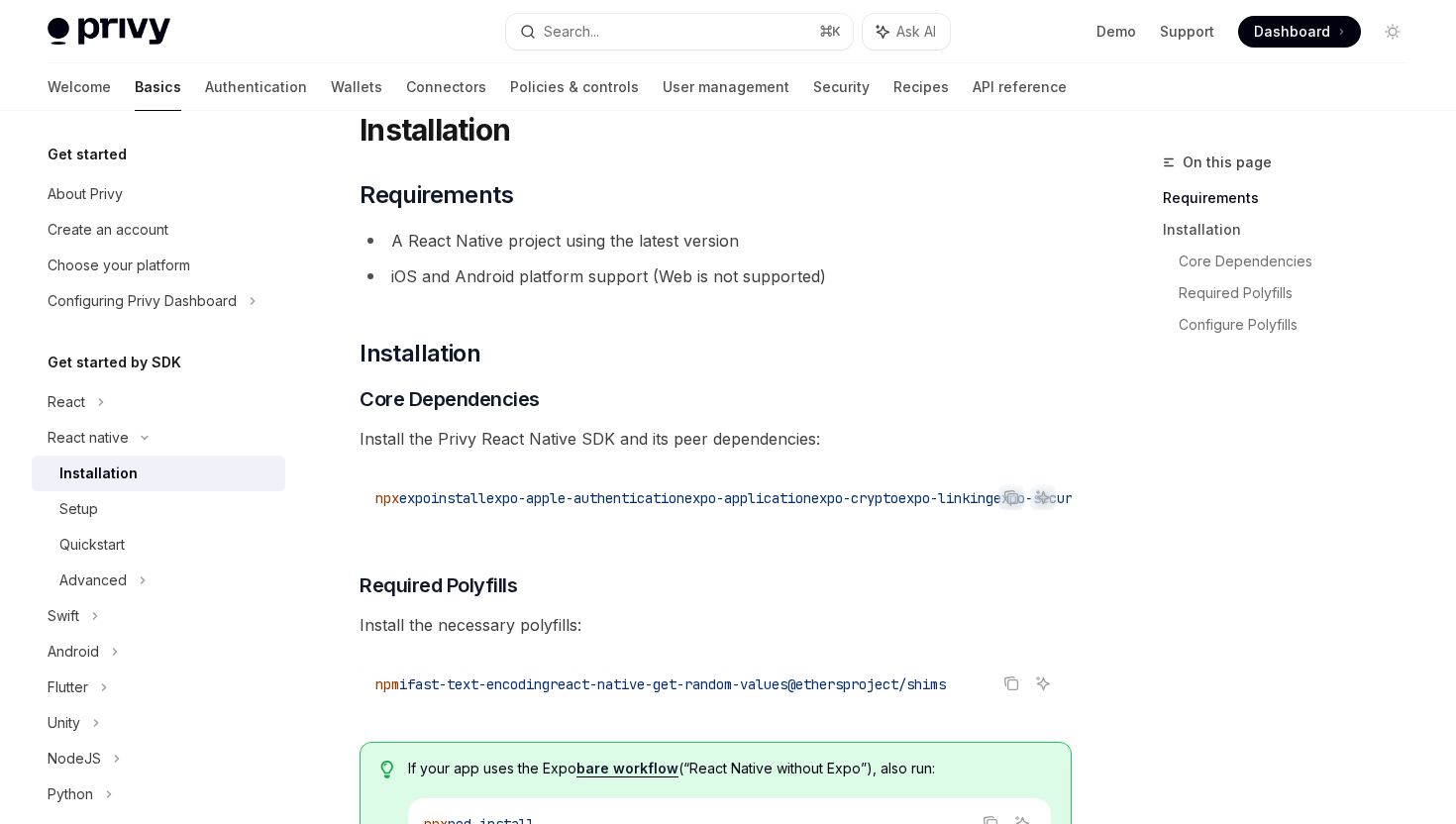 scroll, scrollTop: 73, scrollLeft: 0, axis: vertical 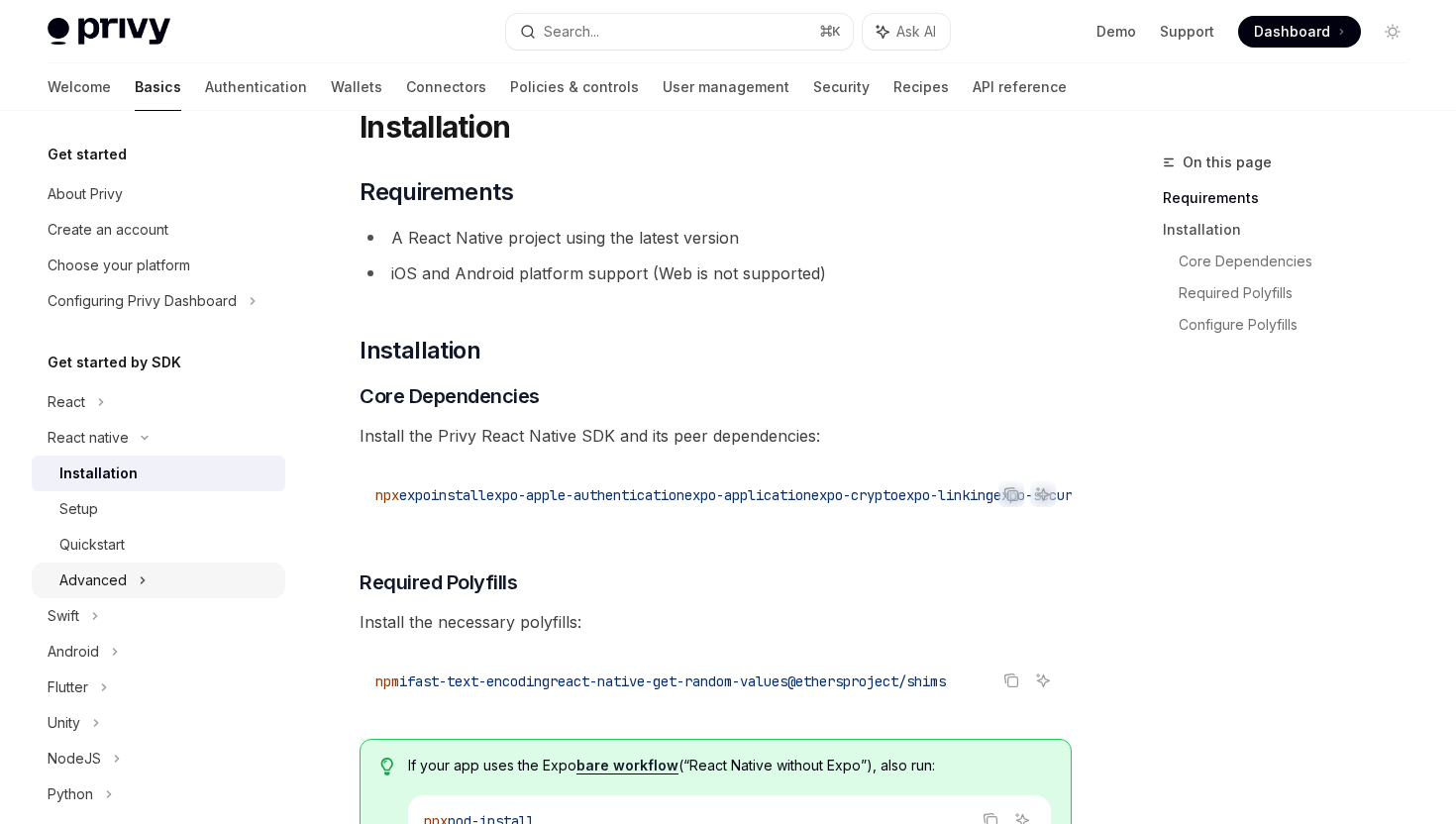 click on "Advanced" at bounding box center (158, 580) 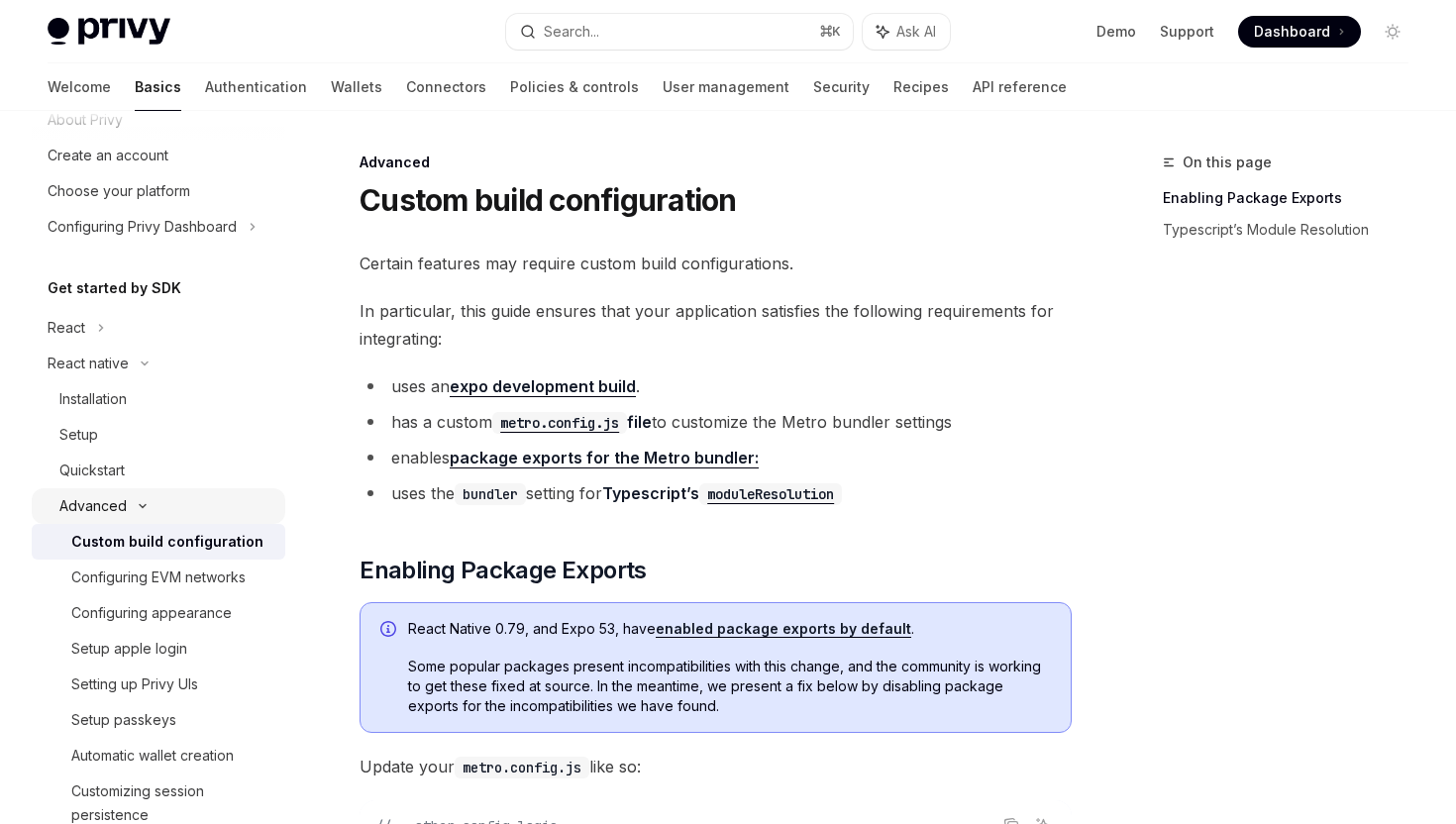 scroll, scrollTop: 73, scrollLeft: 0, axis: vertical 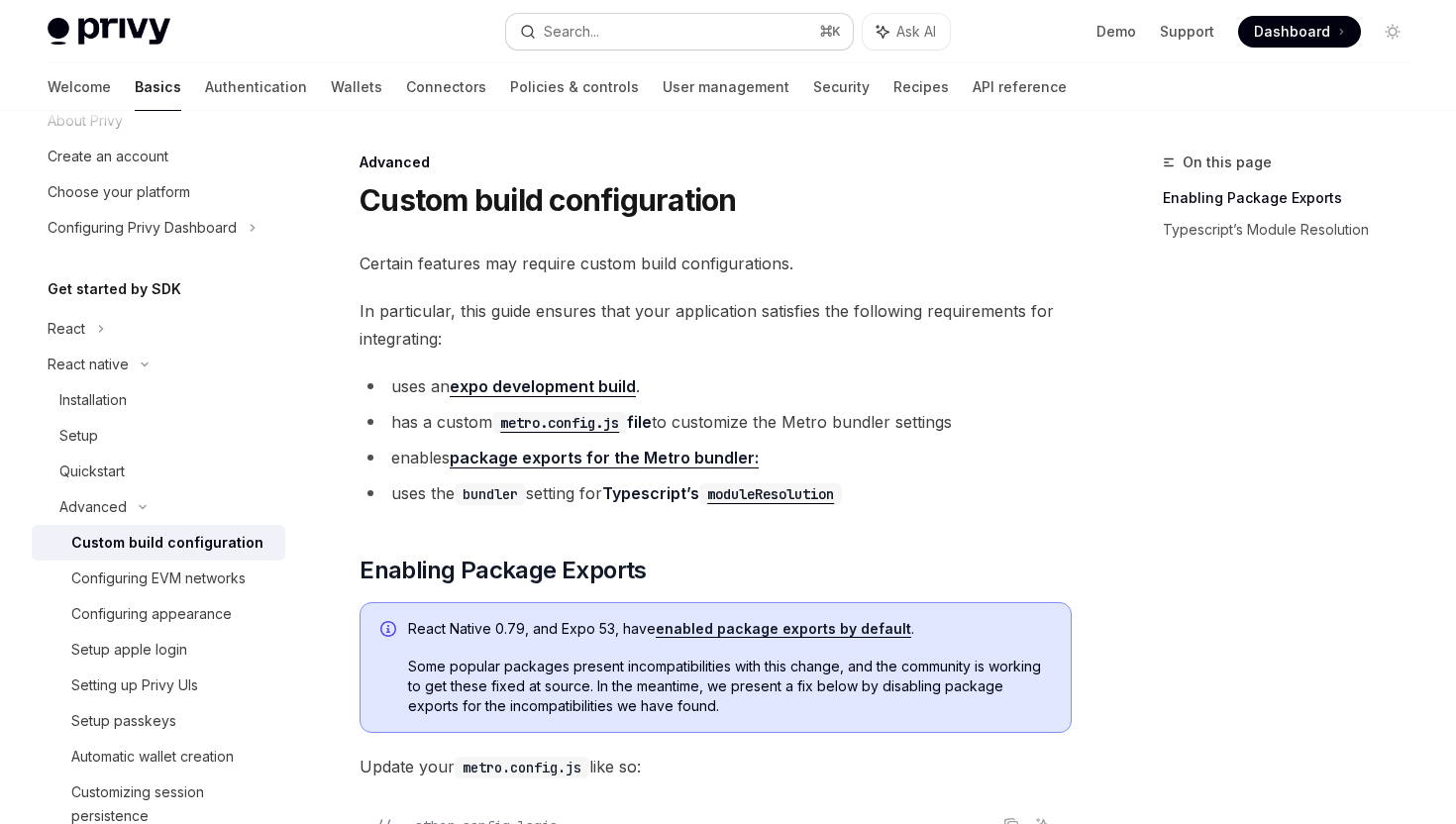 click on "Search... ⌘ K" at bounding box center [678, 32] 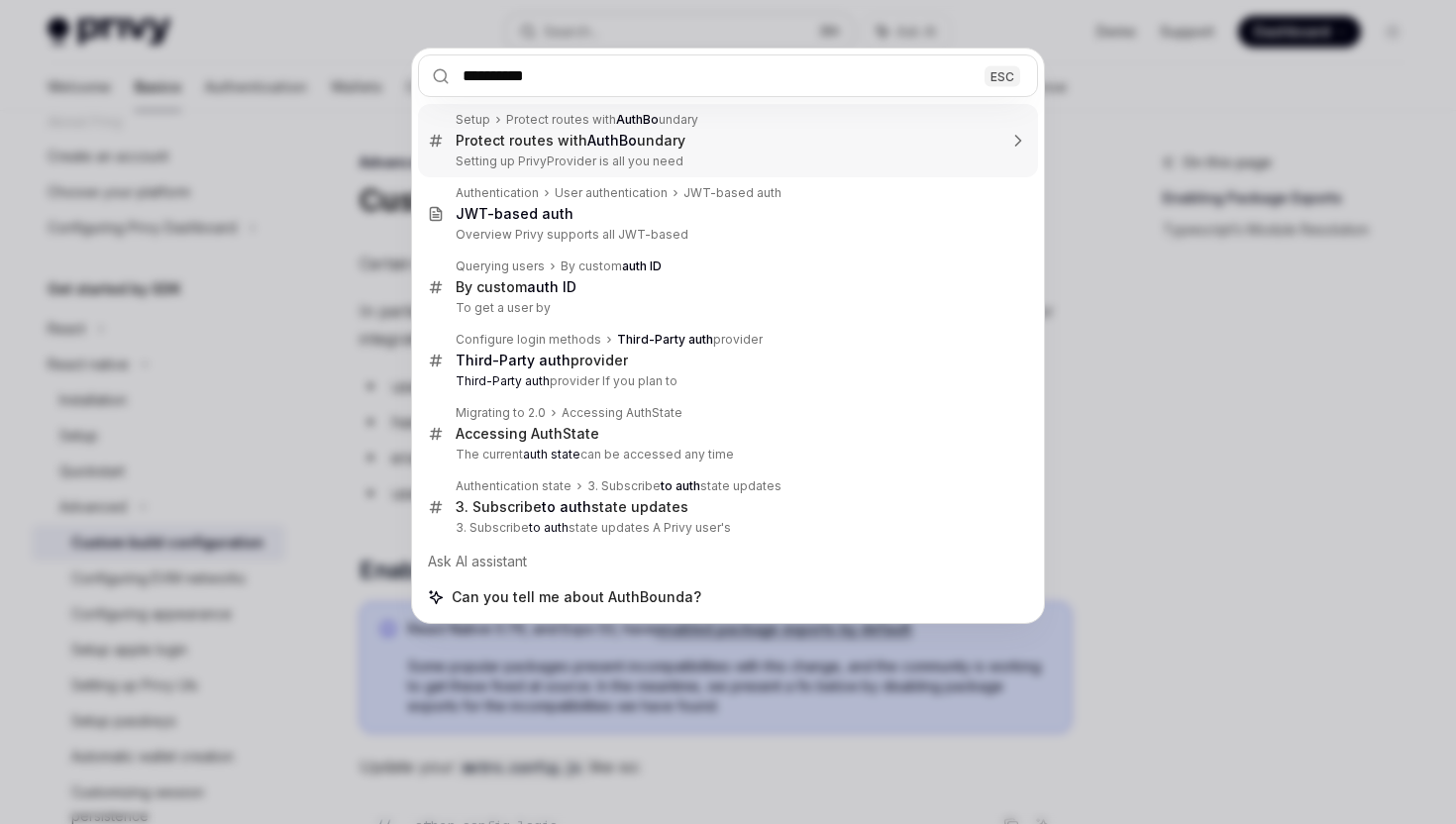 type on "**********" 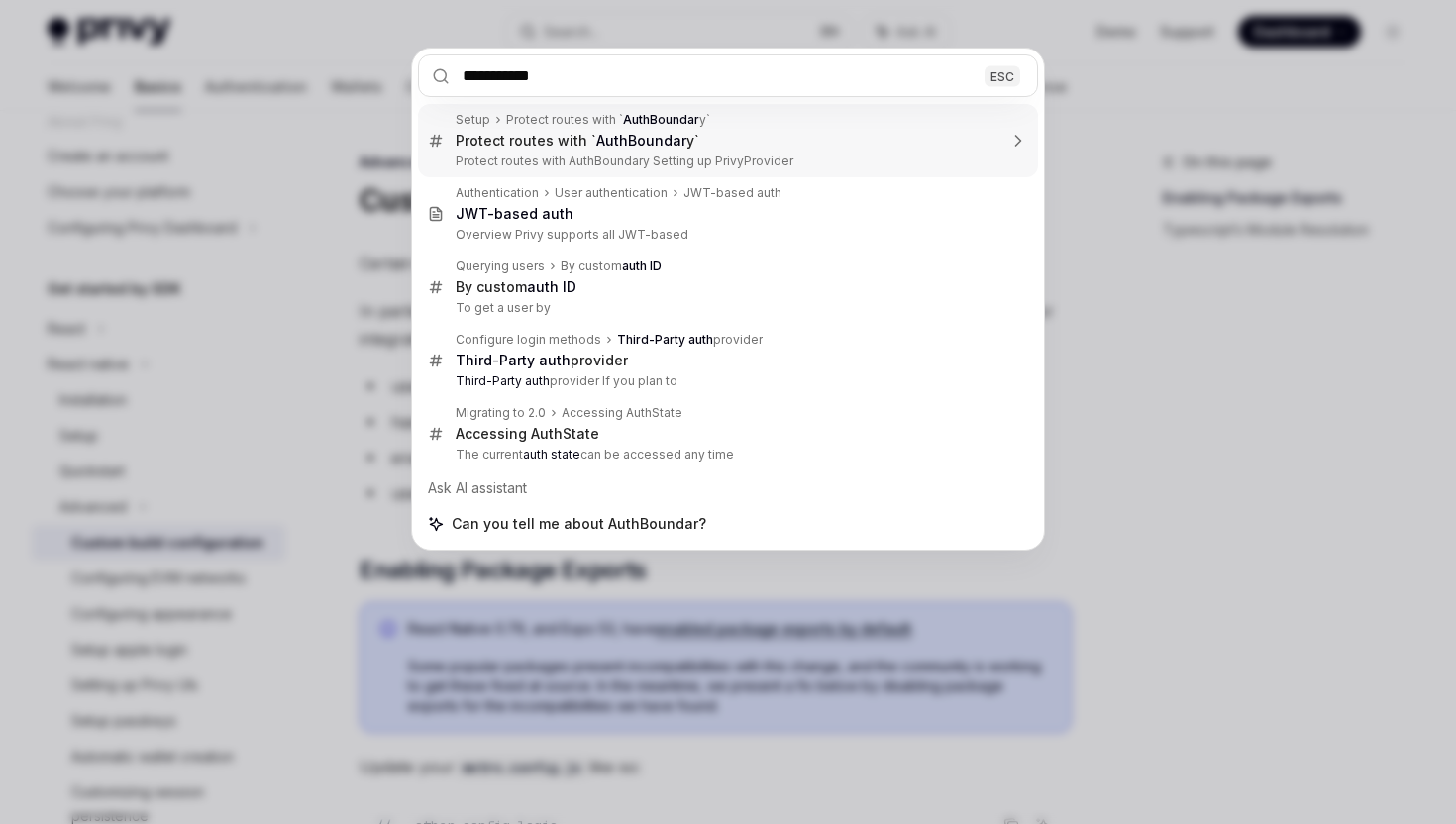 click on "Protect routes with ` AuthBoundar y`" at bounding box center (726, 141) 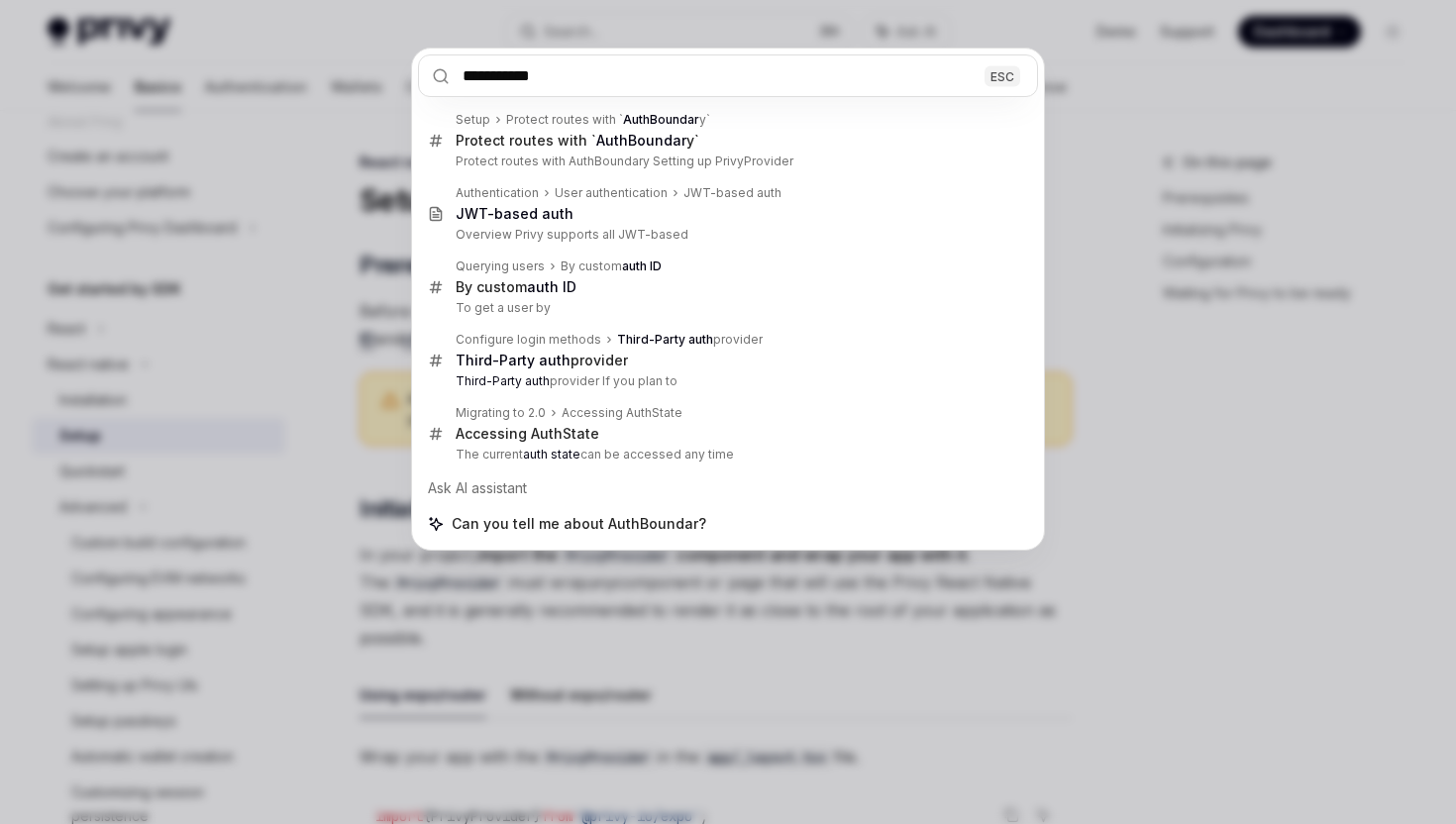 type on "*" 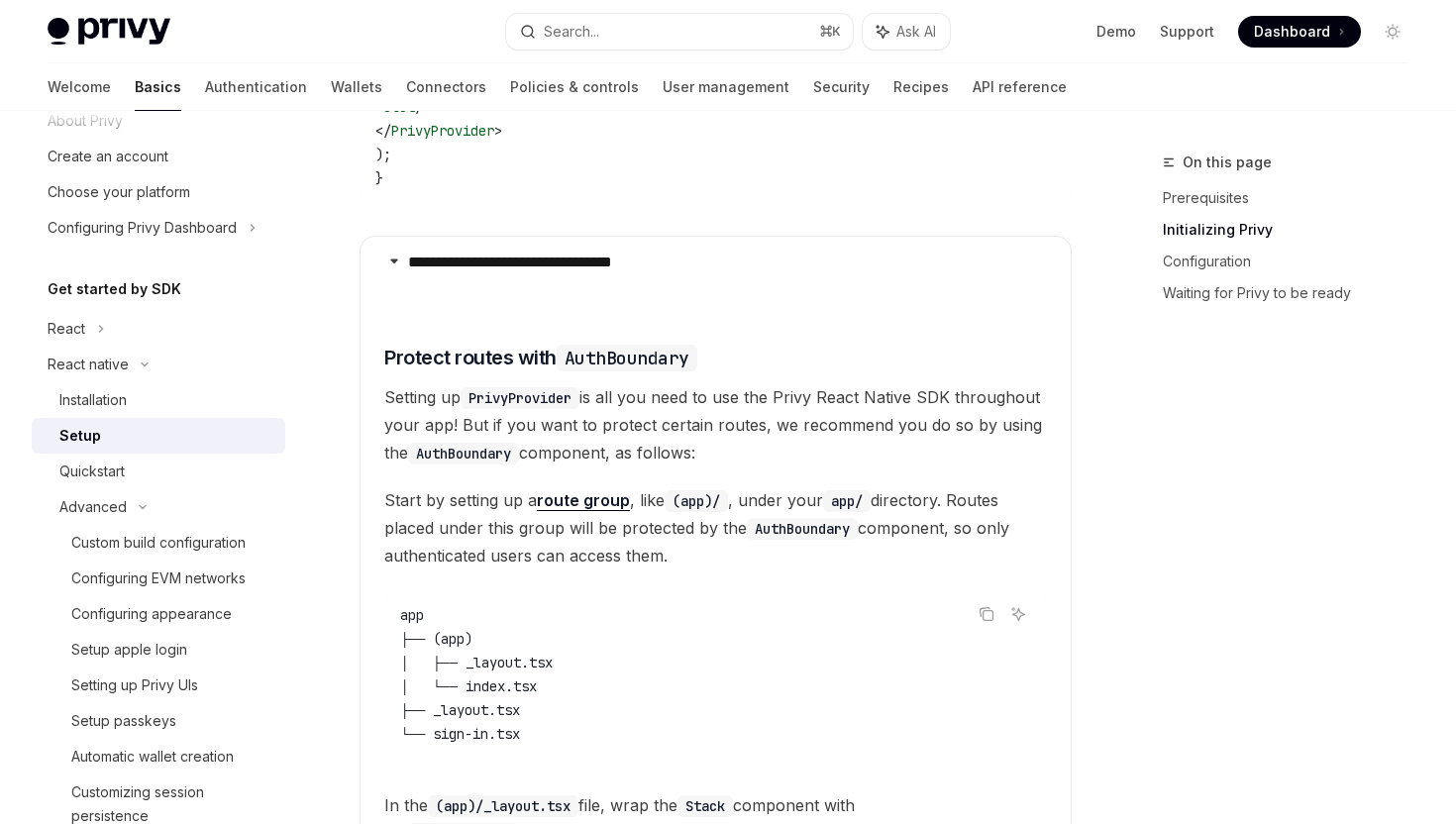 scroll, scrollTop: 873, scrollLeft: 0, axis: vertical 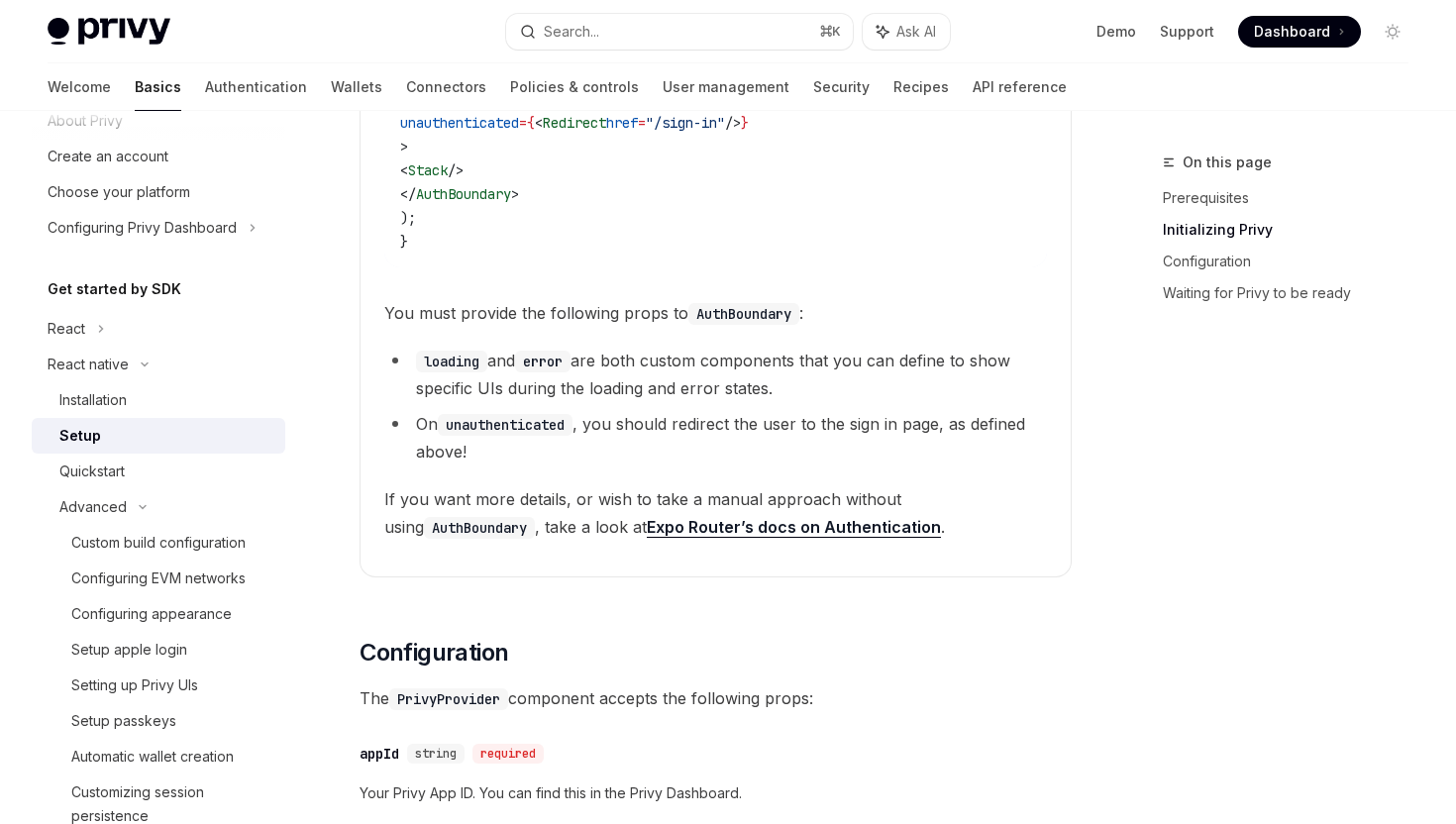 drag, startPoint x: 933, startPoint y: 537, endPoint x: 454, endPoint y: 167, distance: 605.2611 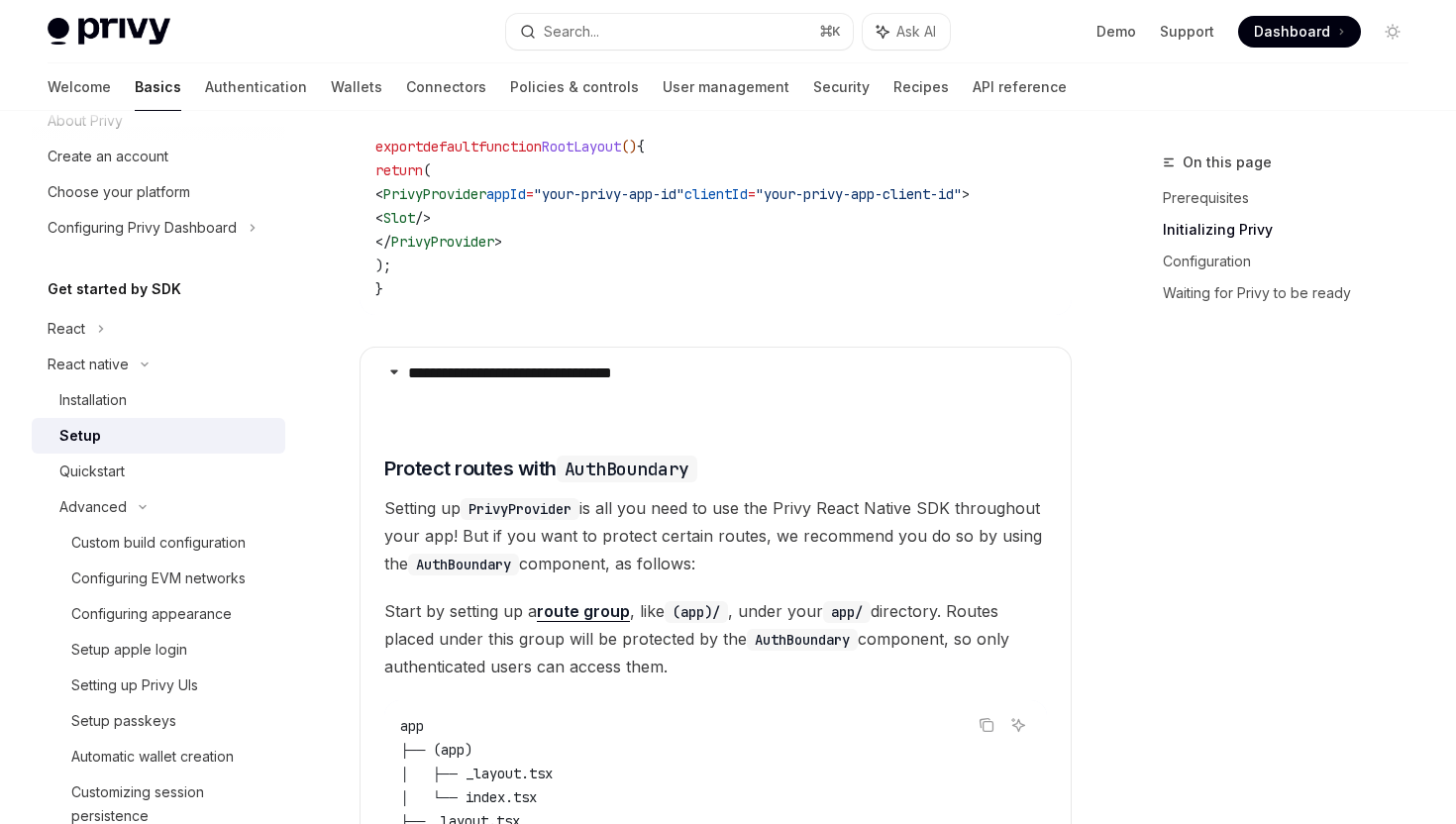 scroll, scrollTop: 762, scrollLeft: 0, axis: vertical 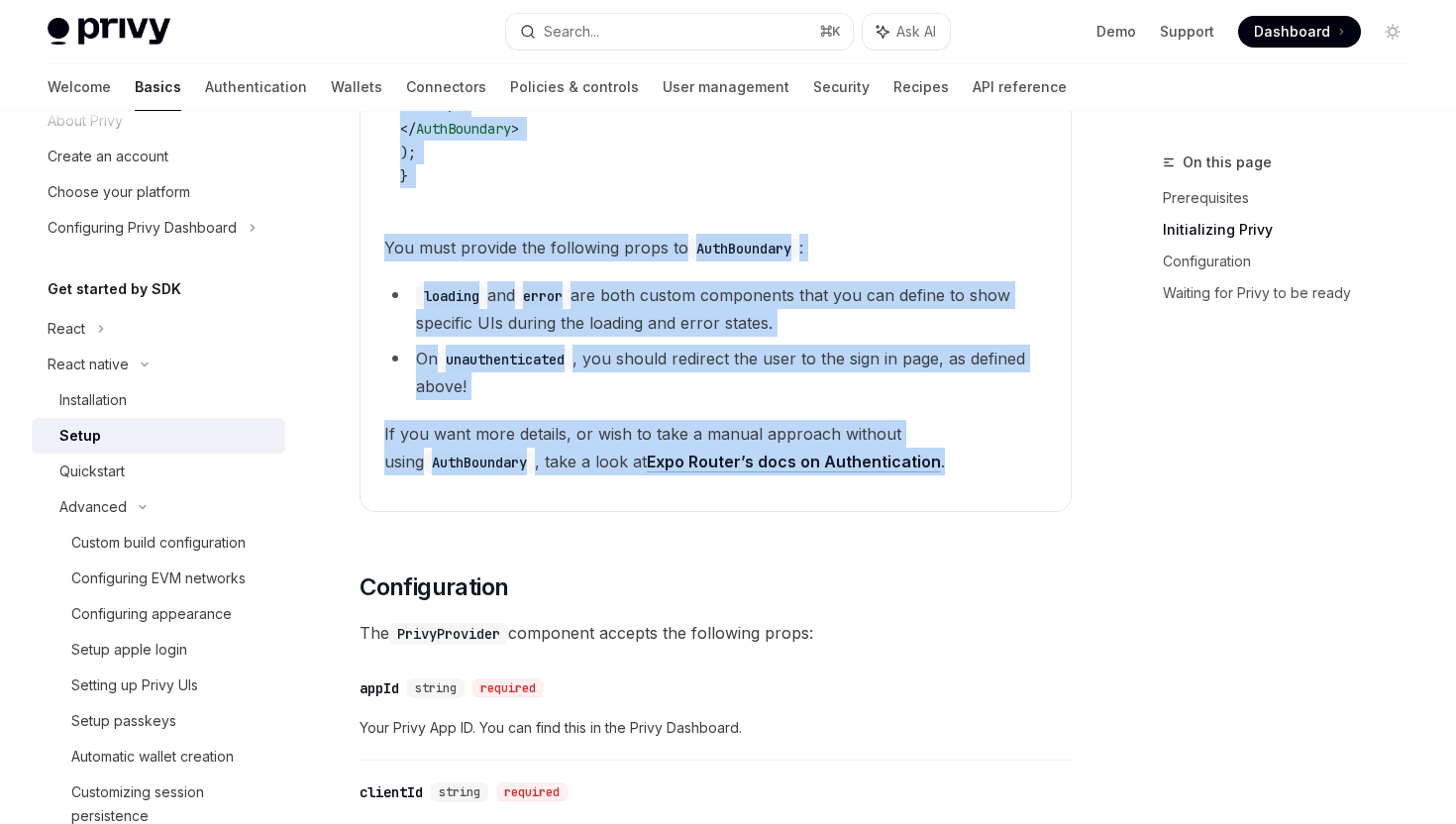 drag, startPoint x: 377, startPoint y: 521, endPoint x: 920, endPoint y: 468, distance: 545.58 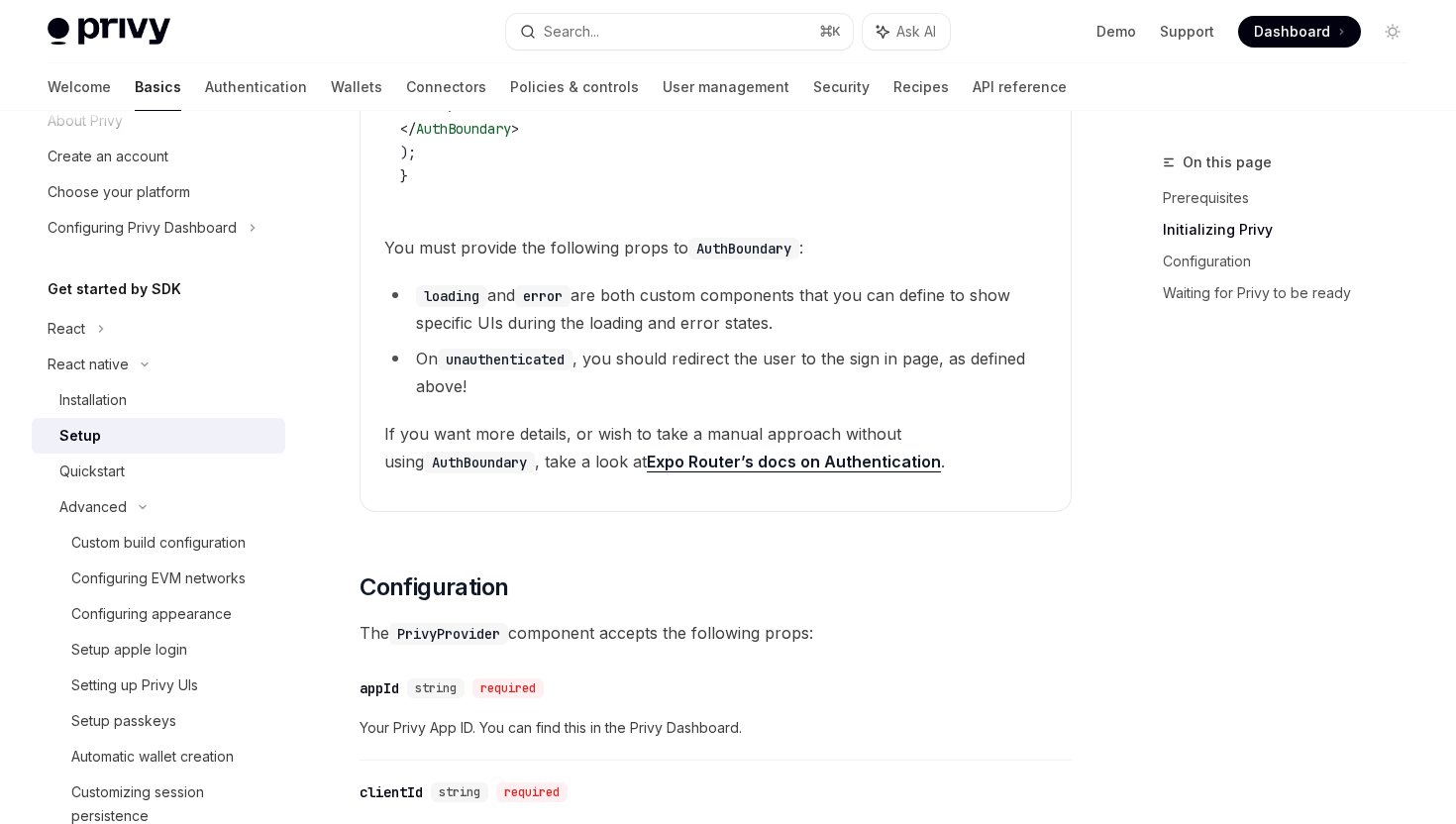 click on "On  unauthenticated , you should redirect the user to the sign in page, as defined above!" at bounding box center [715, 372] 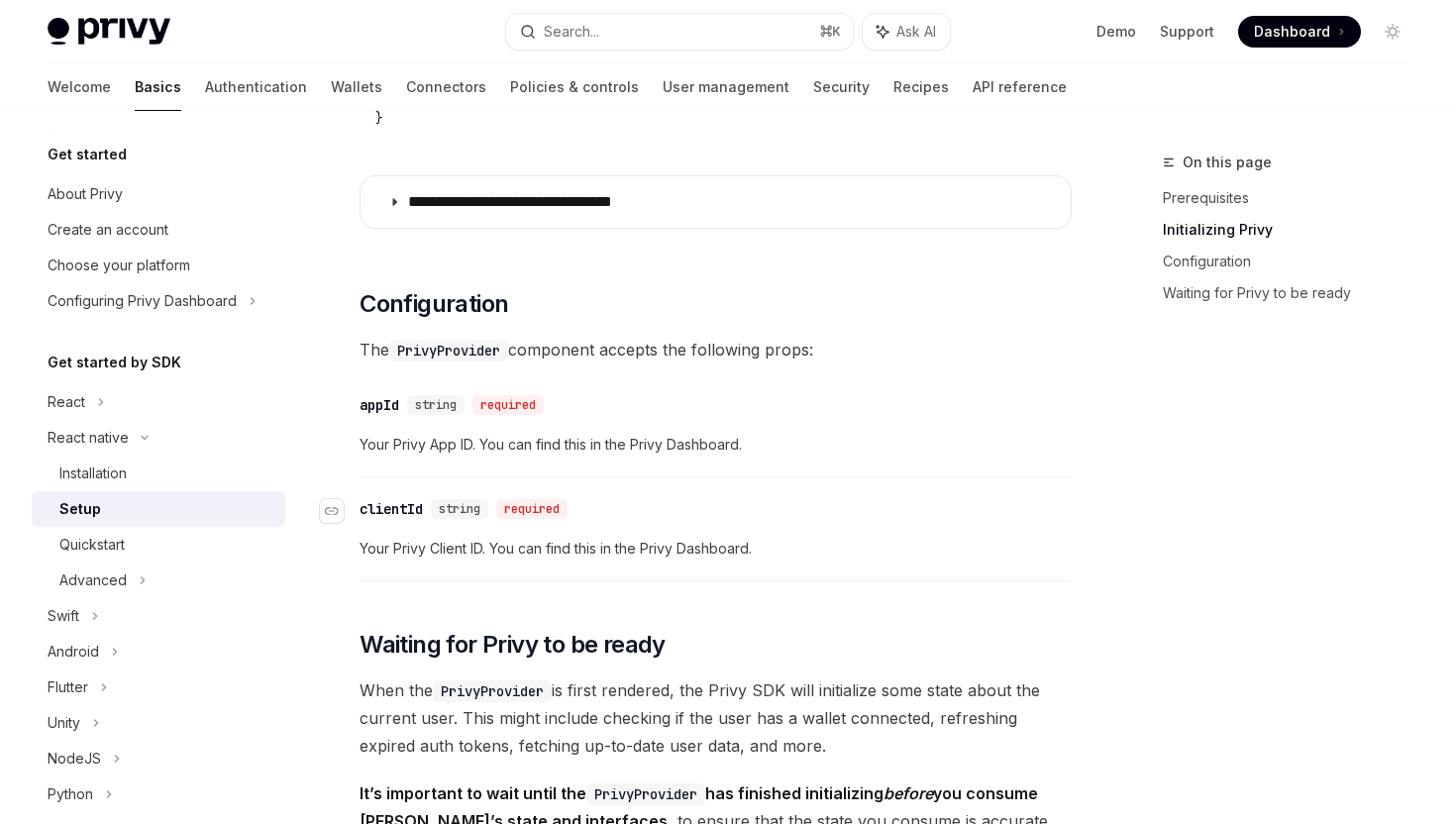 scroll, scrollTop: 932, scrollLeft: 0, axis: vertical 